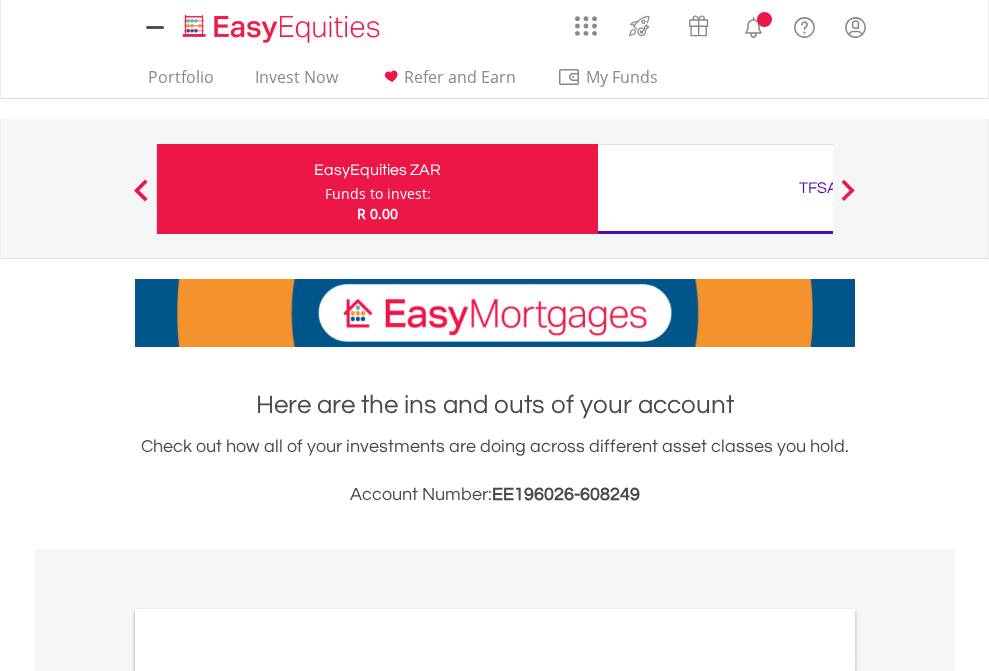 scroll, scrollTop: 0, scrollLeft: 0, axis: both 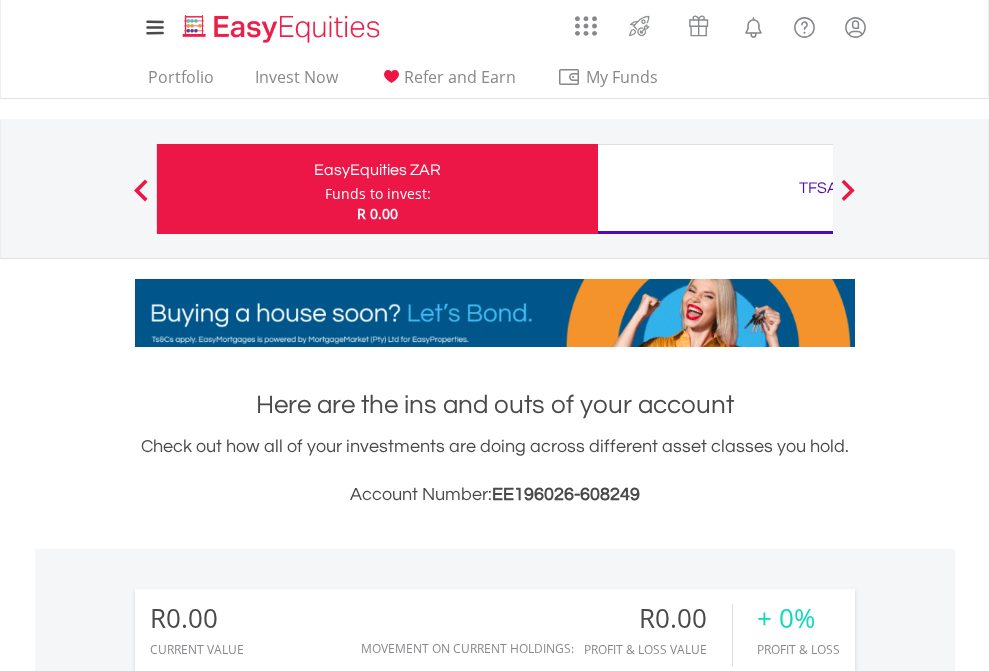 click on "Funds to invest:" at bounding box center (378, 194) 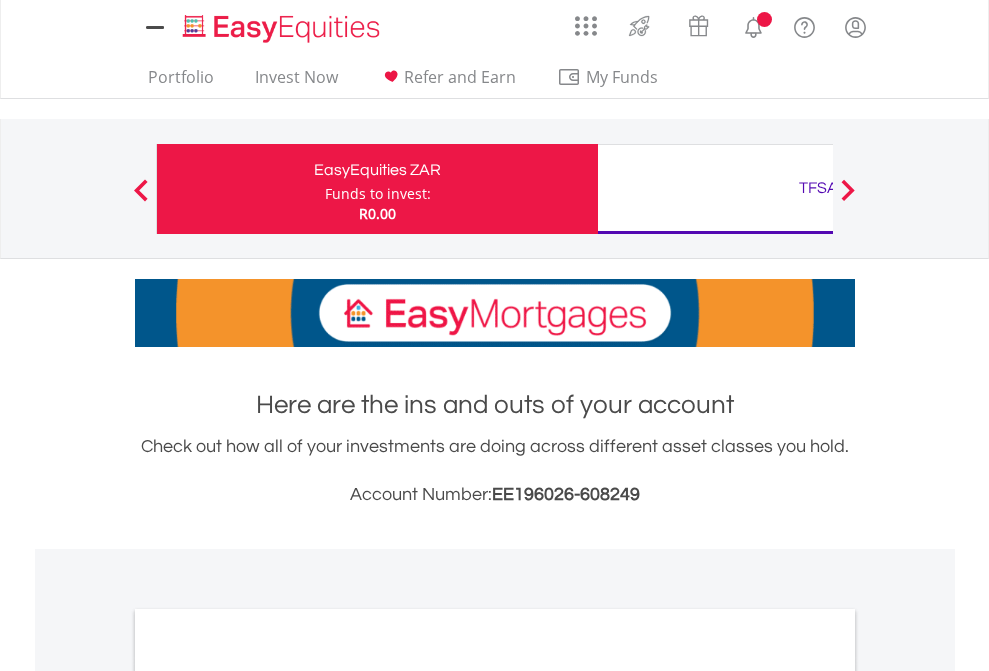 scroll, scrollTop: 0, scrollLeft: 0, axis: both 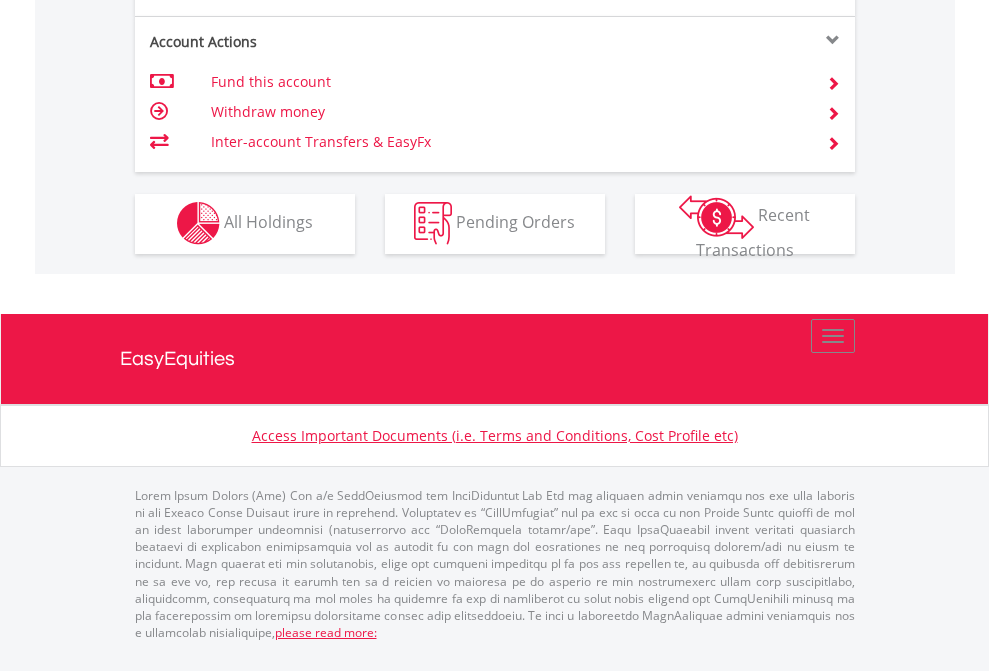 click on "Investment types" at bounding box center [706, -353] 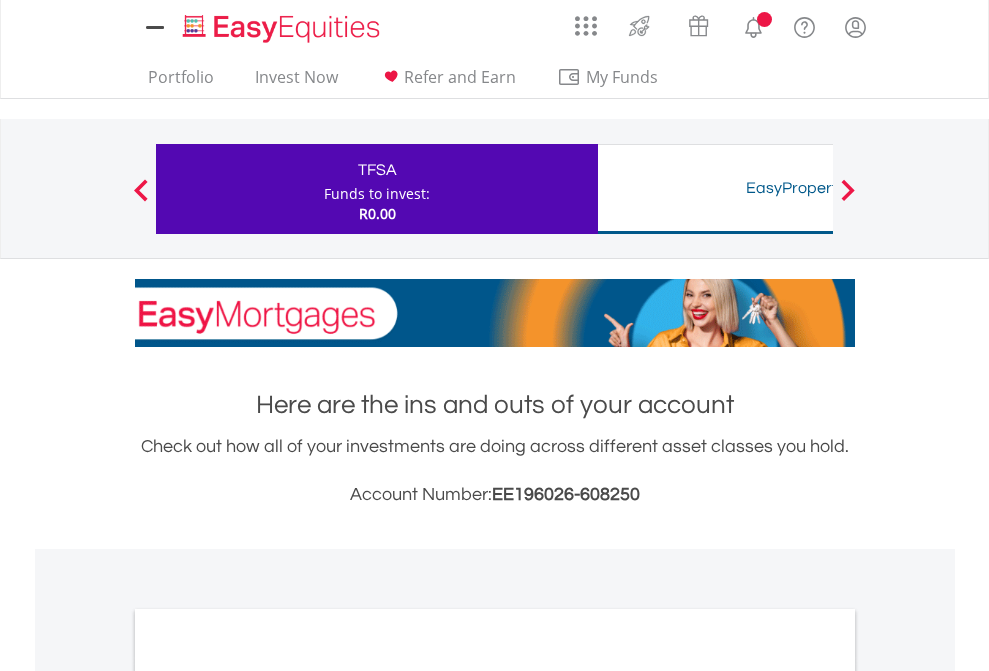 scroll, scrollTop: 0, scrollLeft: 0, axis: both 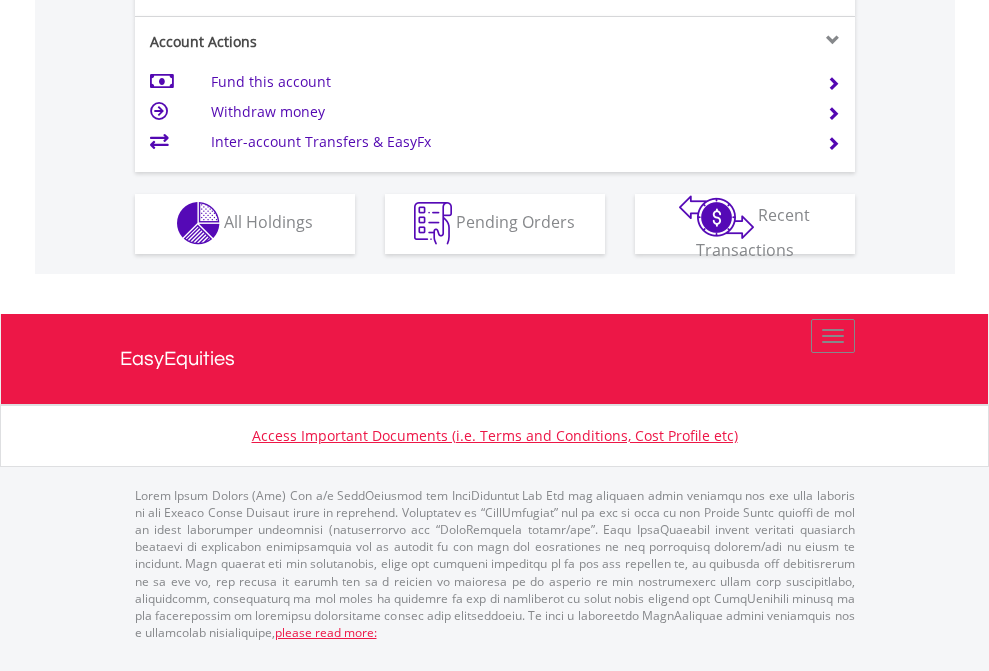 click on "Investment types" at bounding box center (706, -353) 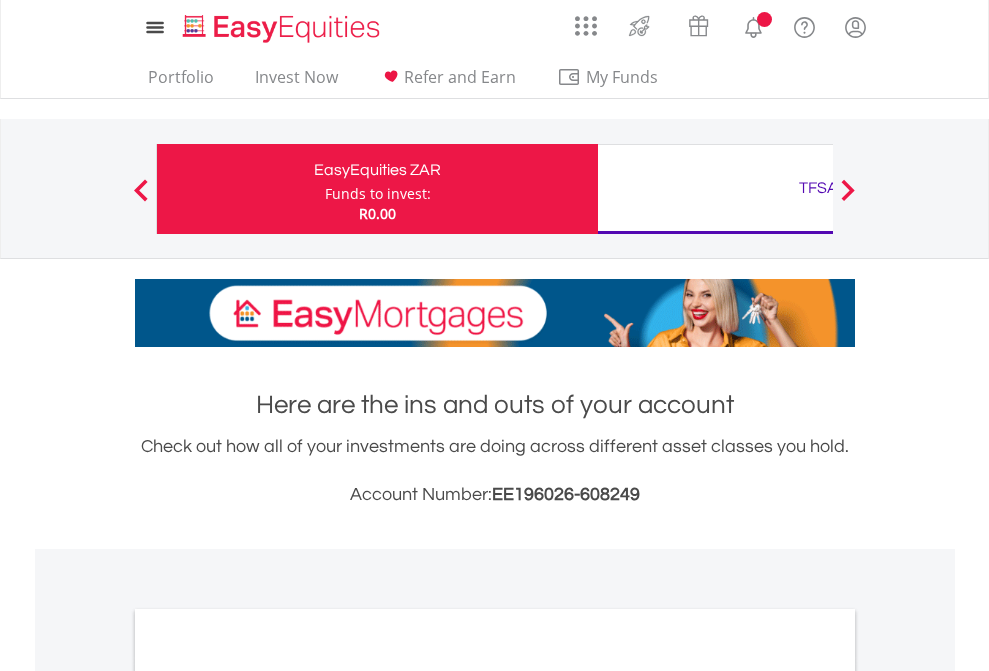 scroll, scrollTop: 1202, scrollLeft: 0, axis: vertical 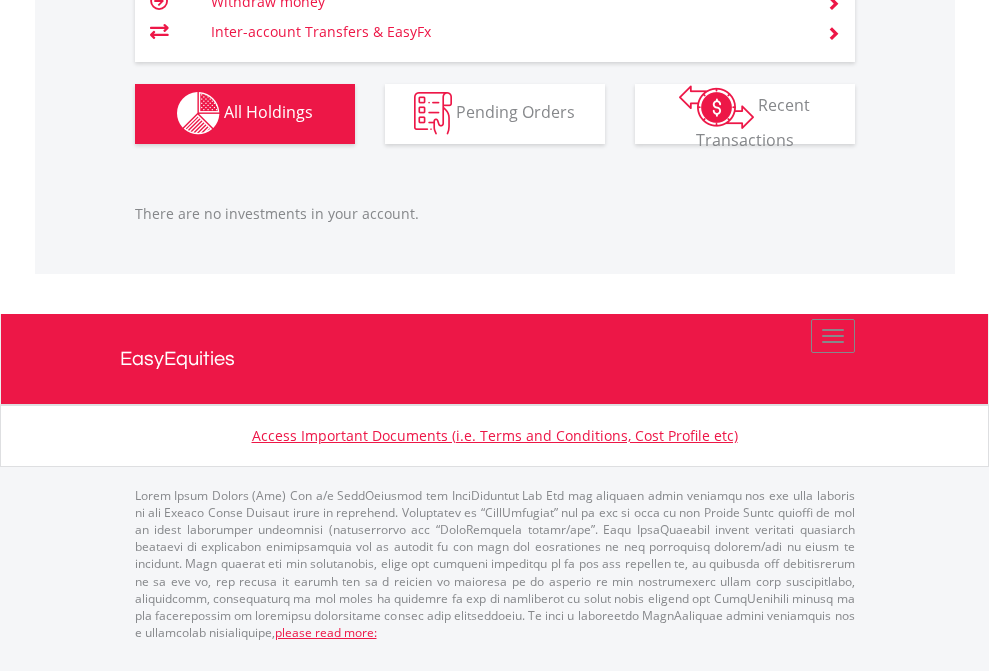 click on "TFSA" at bounding box center (818, -1142) 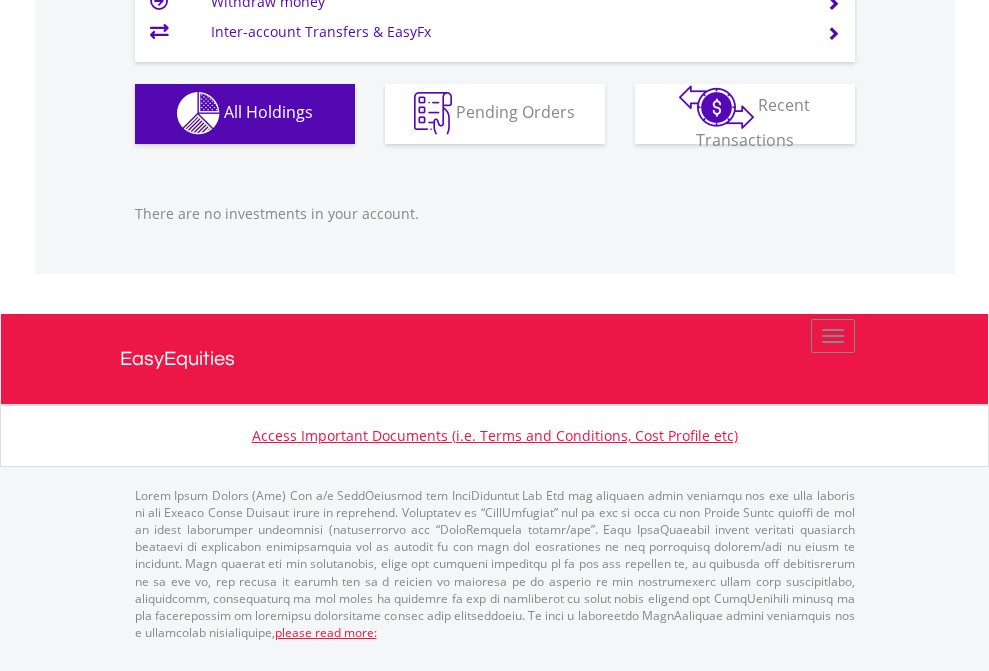 scroll, scrollTop: 1980, scrollLeft: 0, axis: vertical 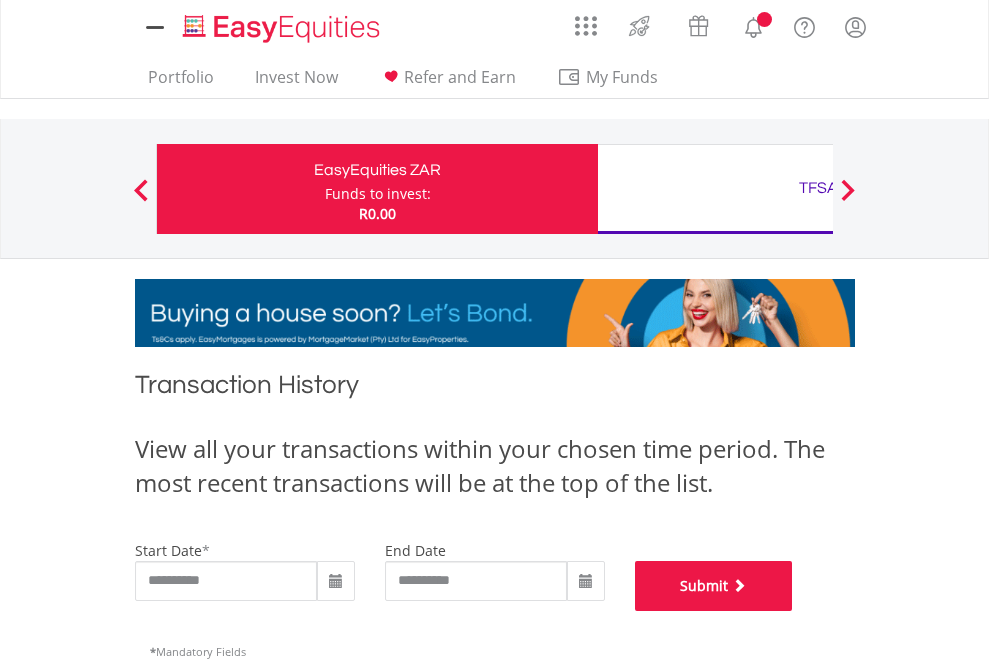 click on "Submit" at bounding box center [714, 586] 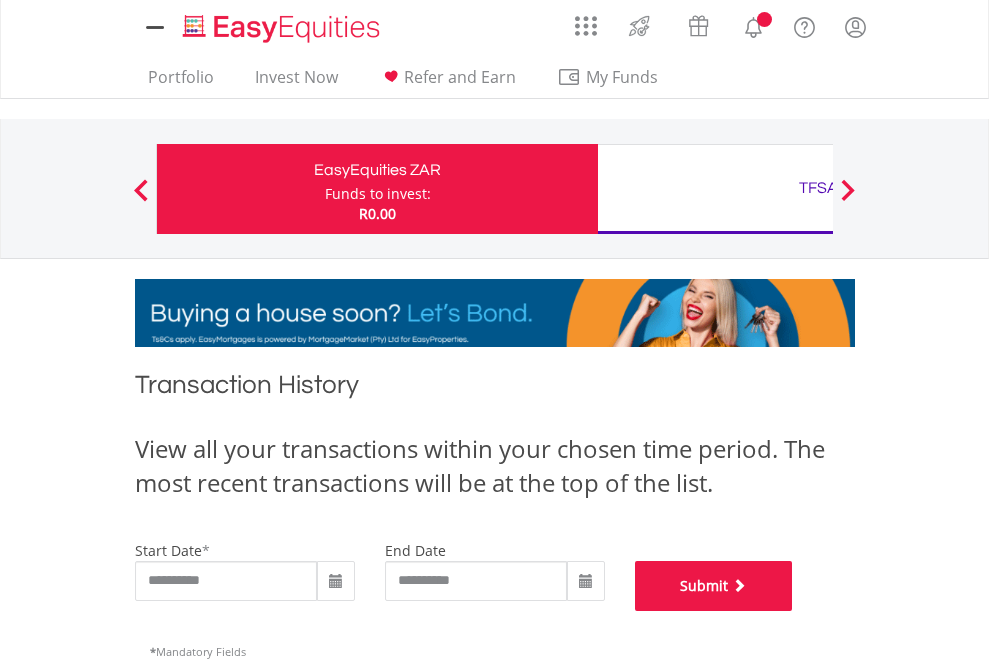 scroll, scrollTop: 811, scrollLeft: 0, axis: vertical 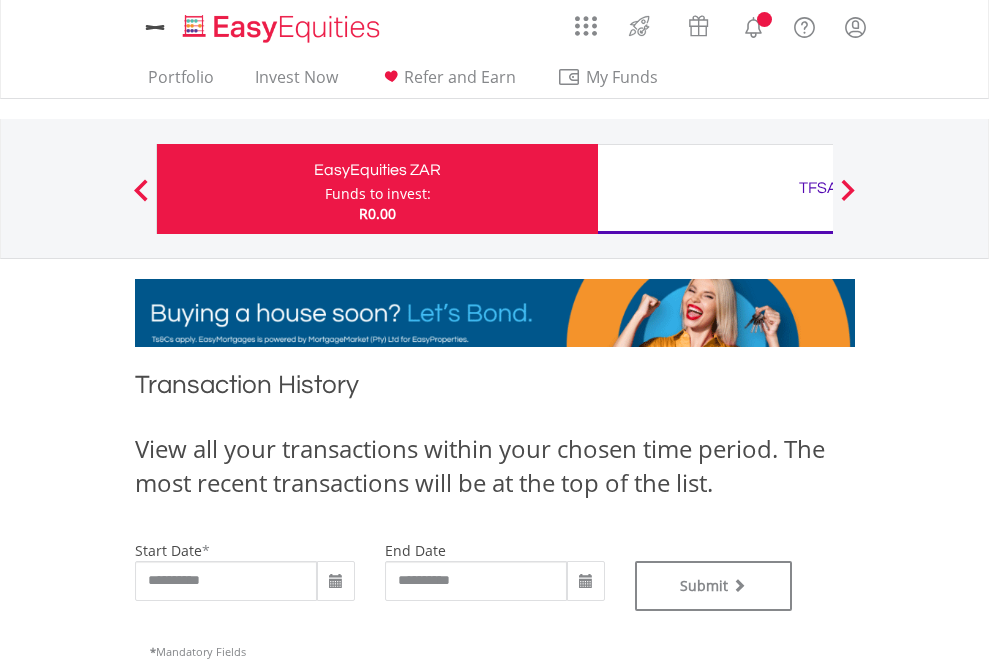 click on "TFSA" at bounding box center (818, 188) 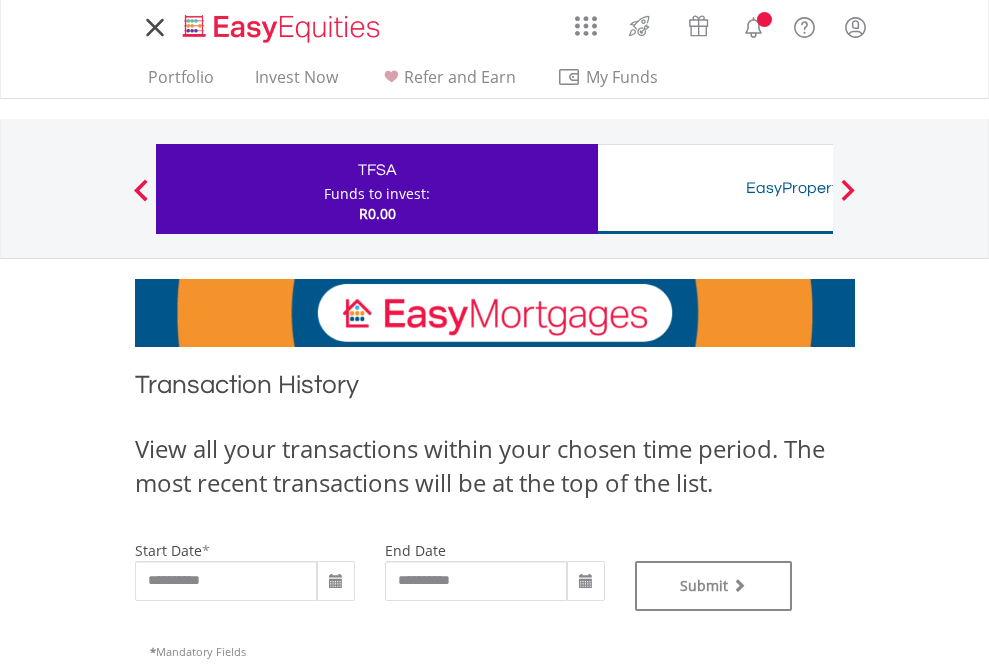 scroll, scrollTop: 0, scrollLeft: 0, axis: both 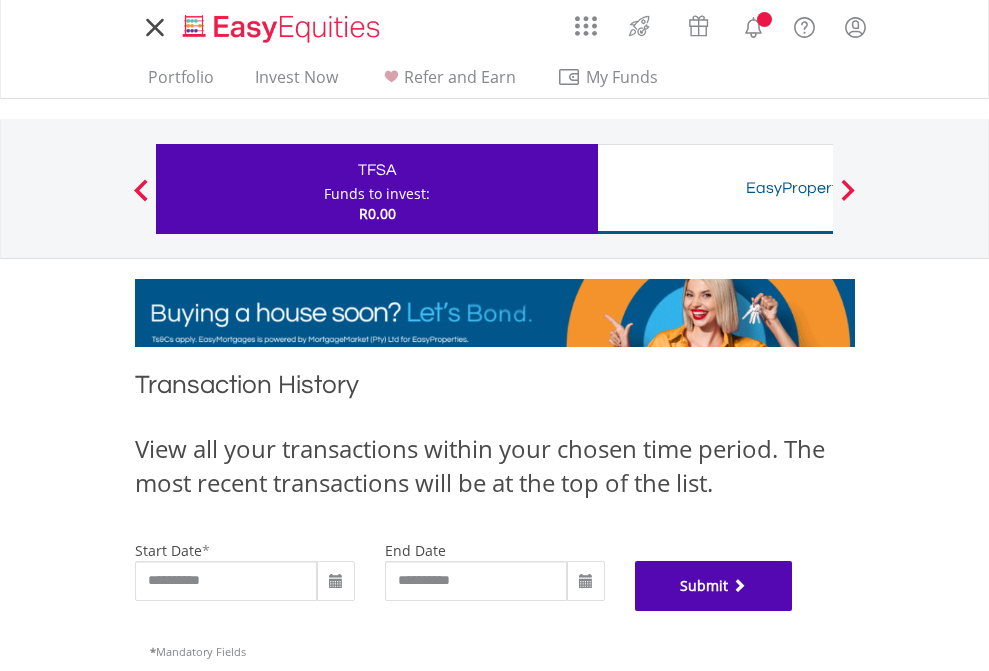 click on "Submit" at bounding box center (714, 586) 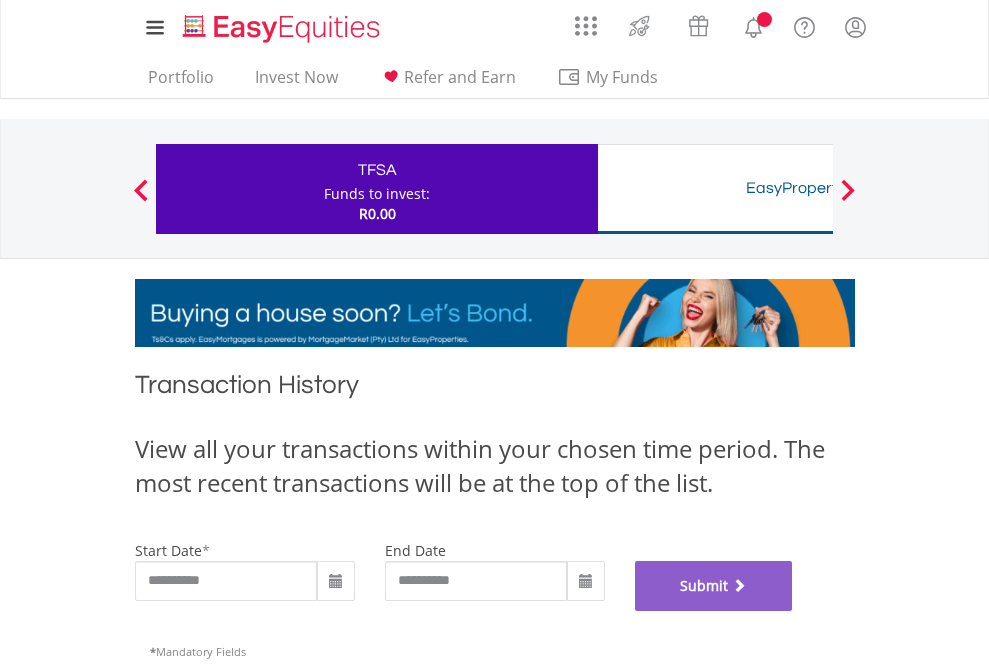 scroll, scrollTop: 811, scrollLeft: 0, axis: vertical 